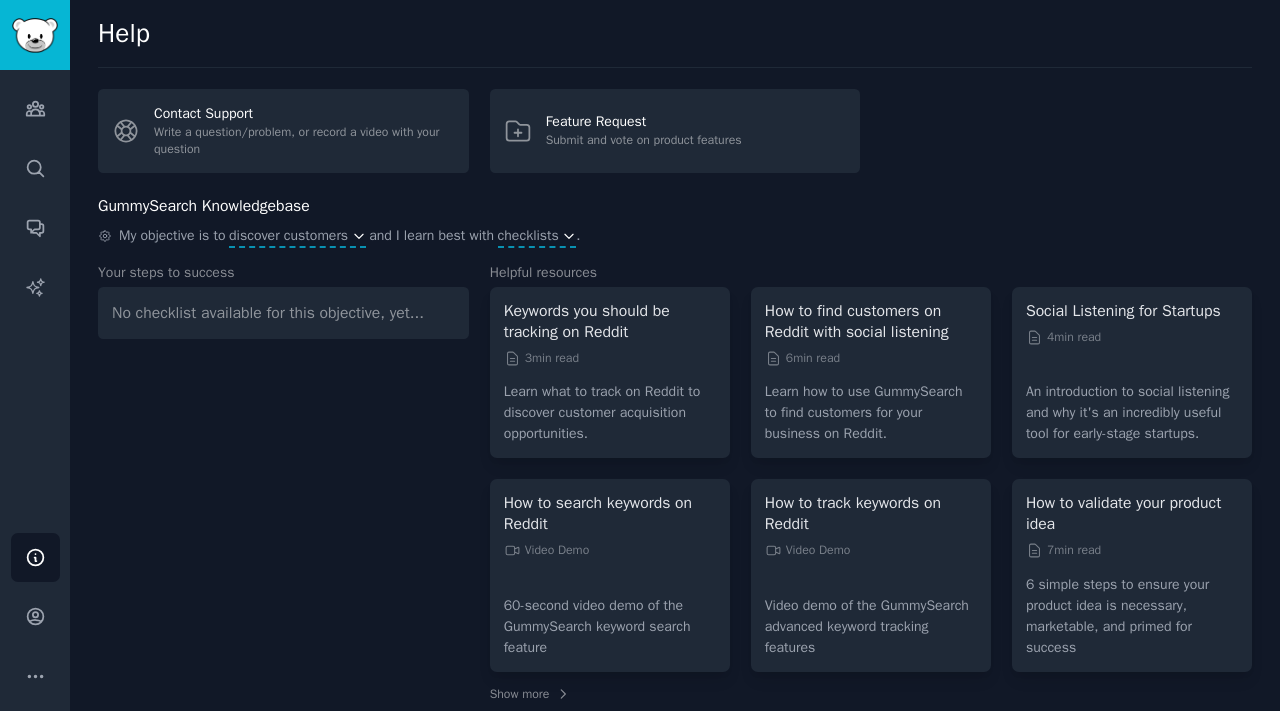 scroll, scrollTop: 0, scrollLeft: 0, axis: both 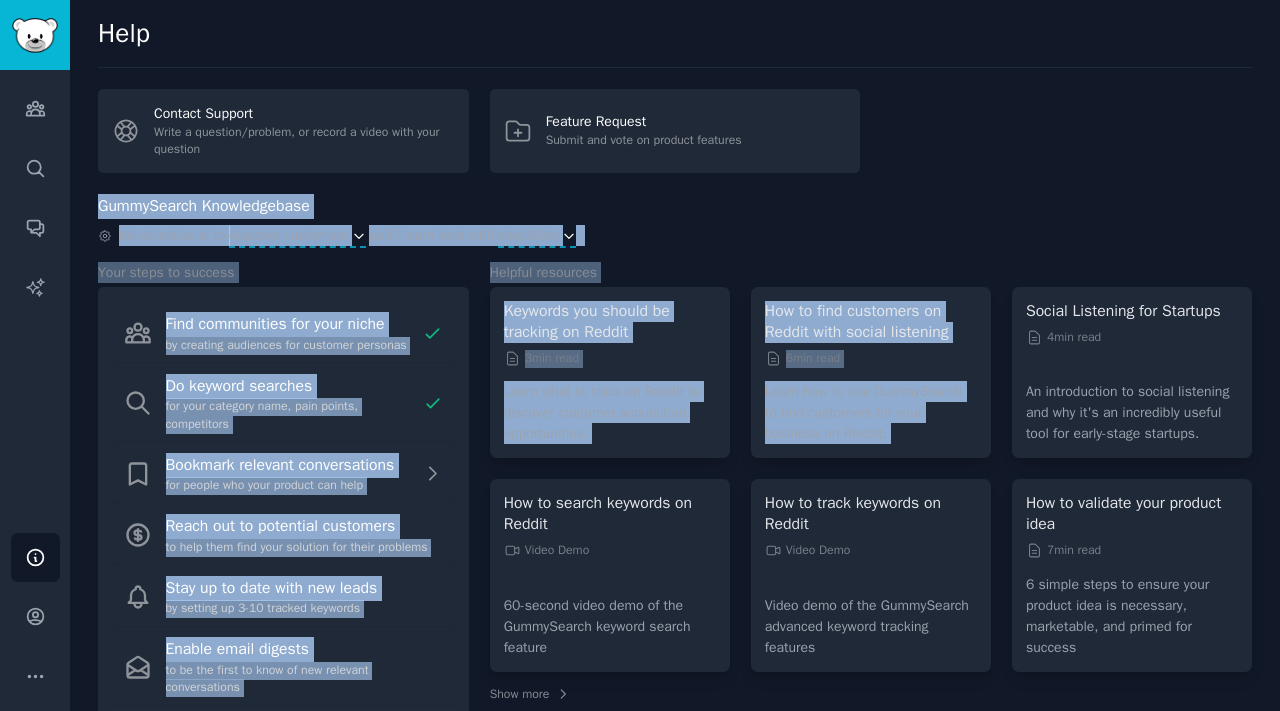 drag, startPoint x: 1273, startPoint y: 171, endPoint x: 1274, endPoint y: 291, distance: 120.004166 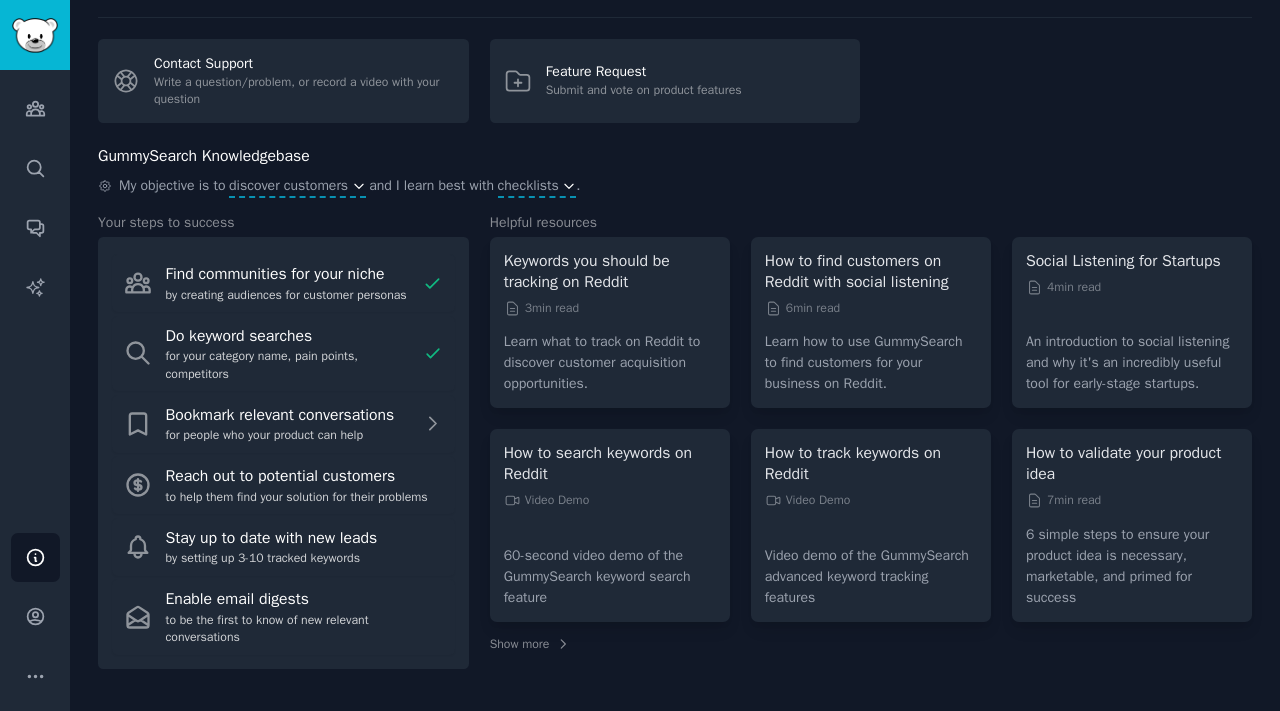 scroll, scrollTop: 84, scrollLeft: 0, axis: vertical 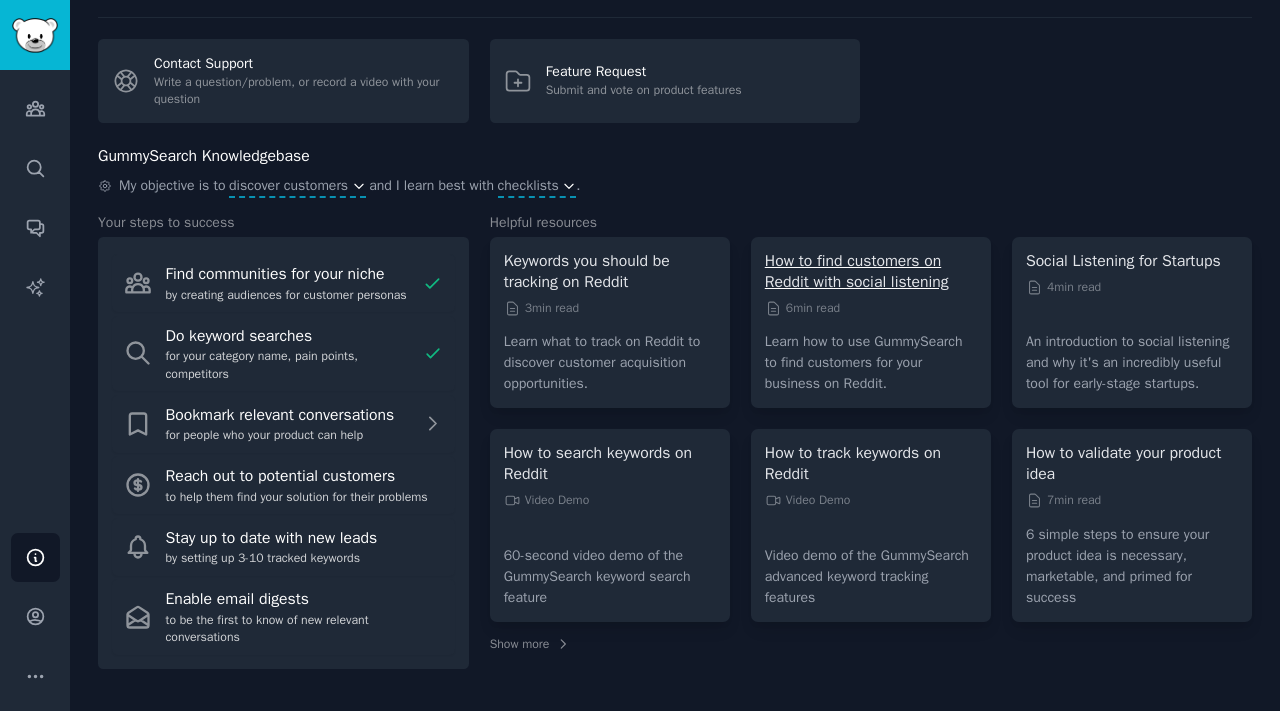 click on "How to find customers on Reddit with social listening" at bounding box center [871, 272] 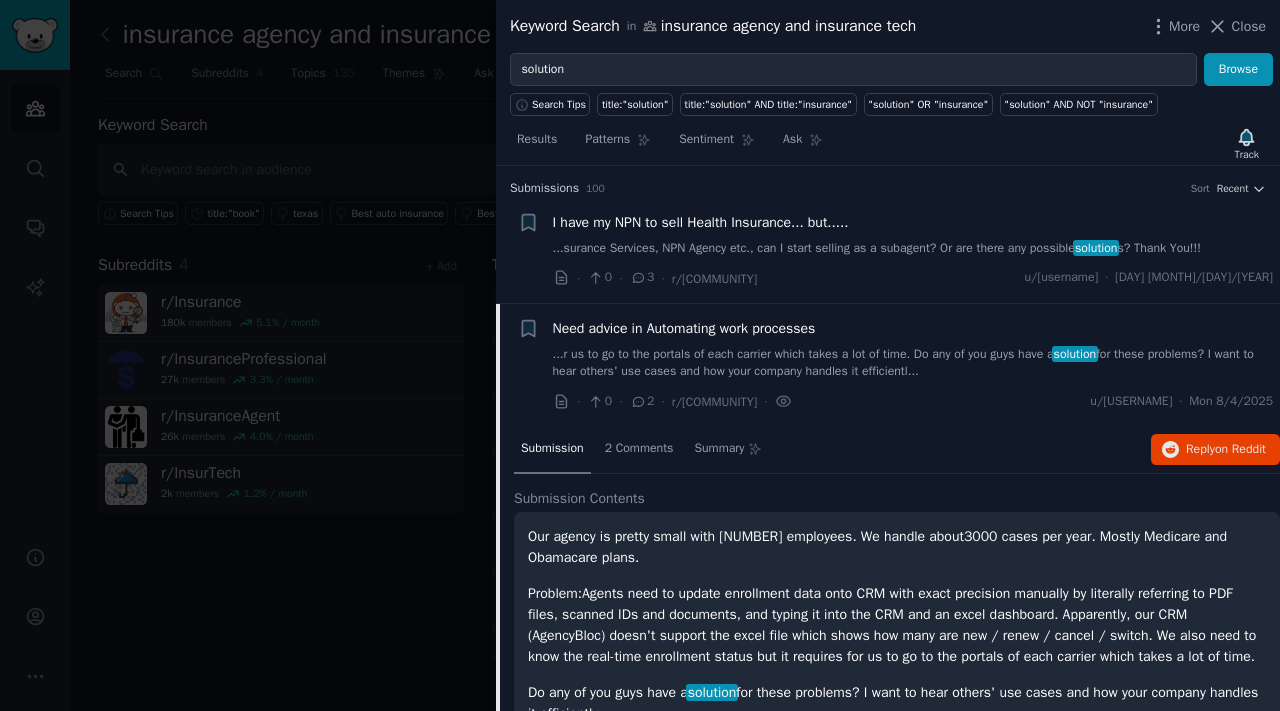 scroll, scrollTop: 0, scrollLeft: 0, axis: both 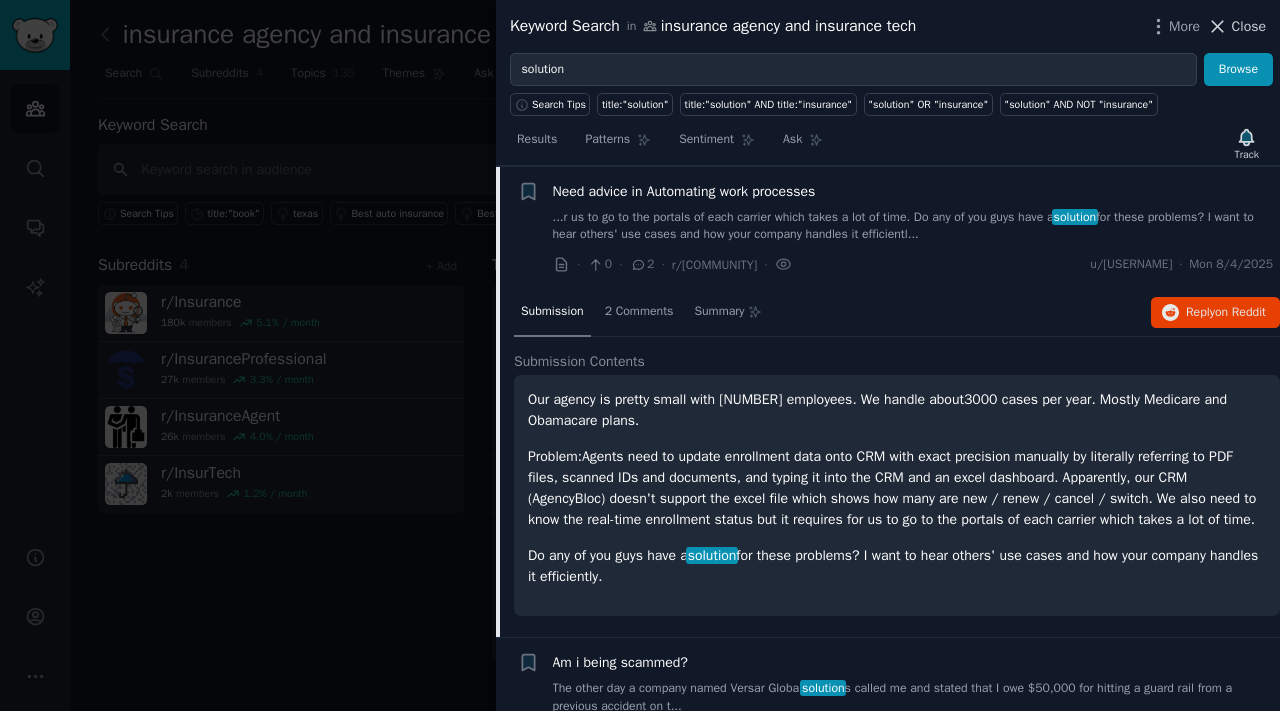 click 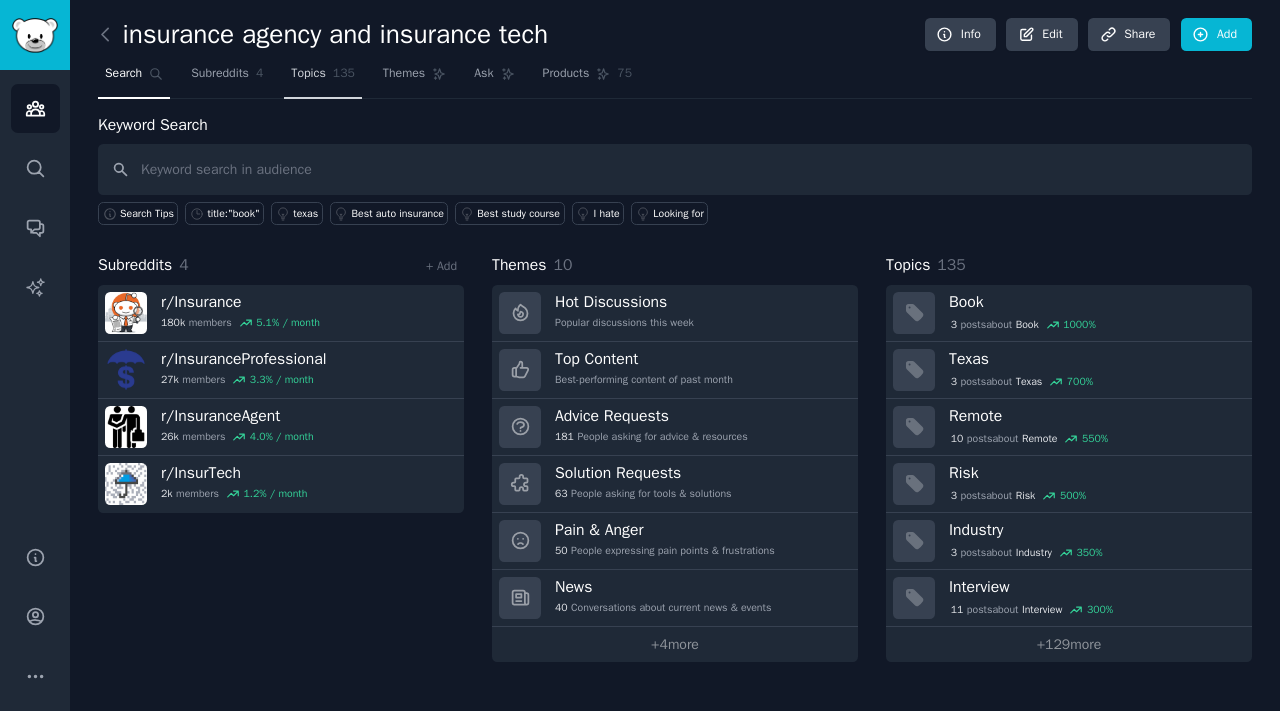 click on "Topics 135" at bounding box center [323, 78] 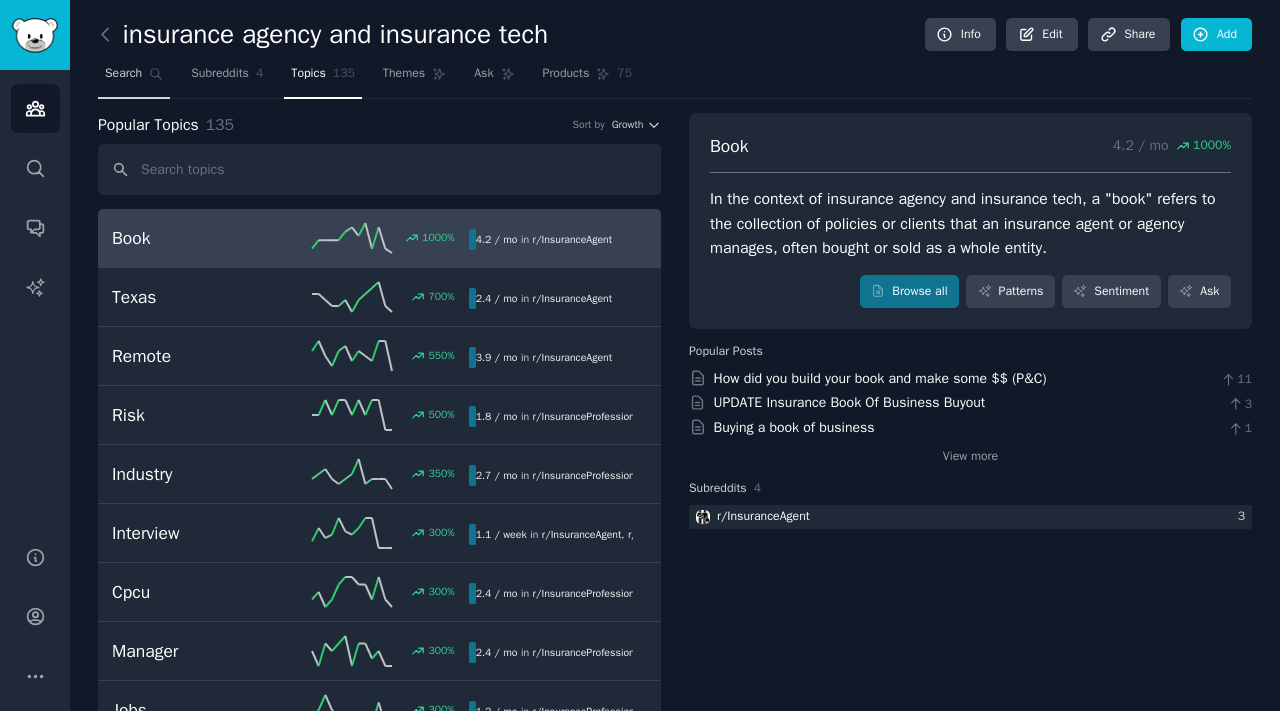 click on "Search" at bounding box center (123, 74) 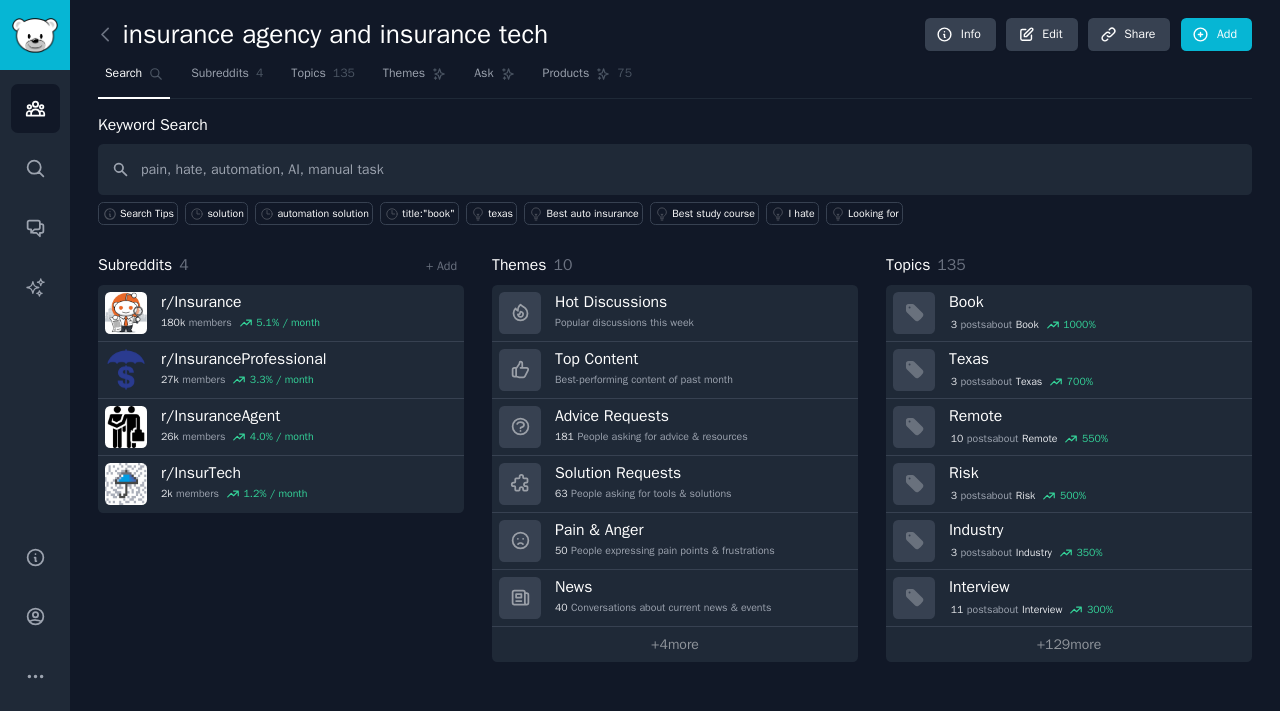 type on "pain, hate, automation, AI, manual task" 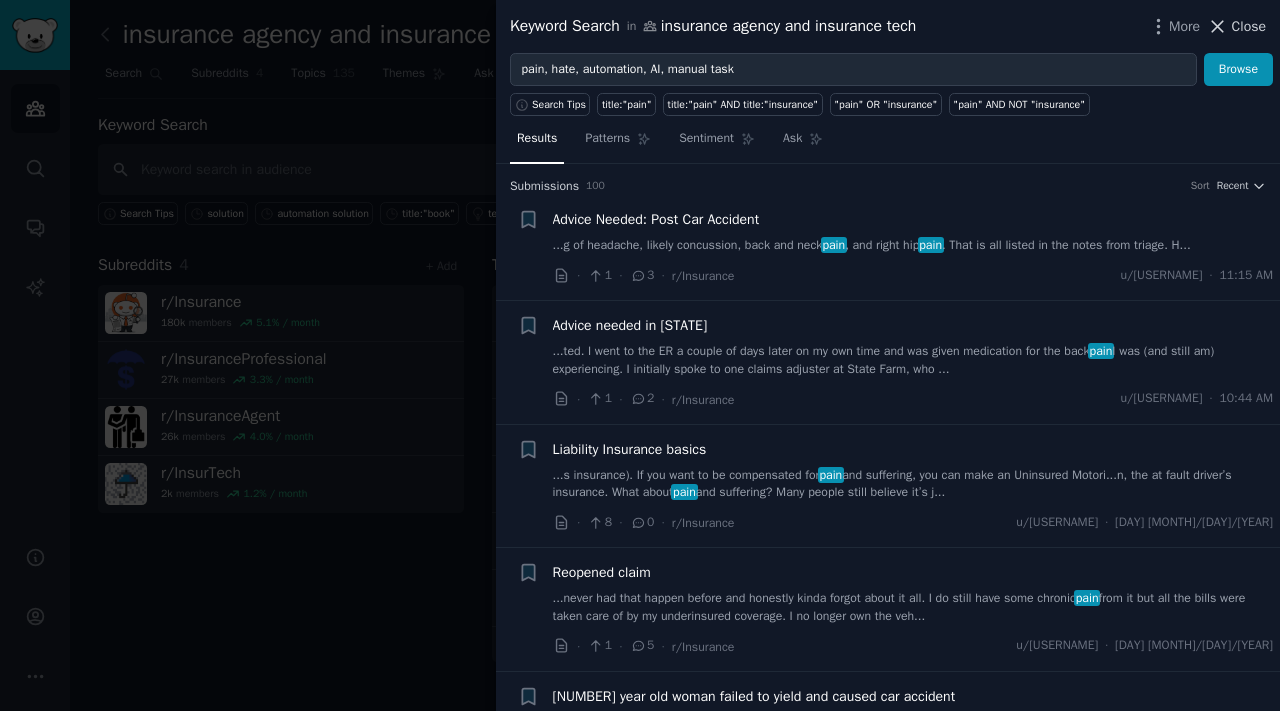 click 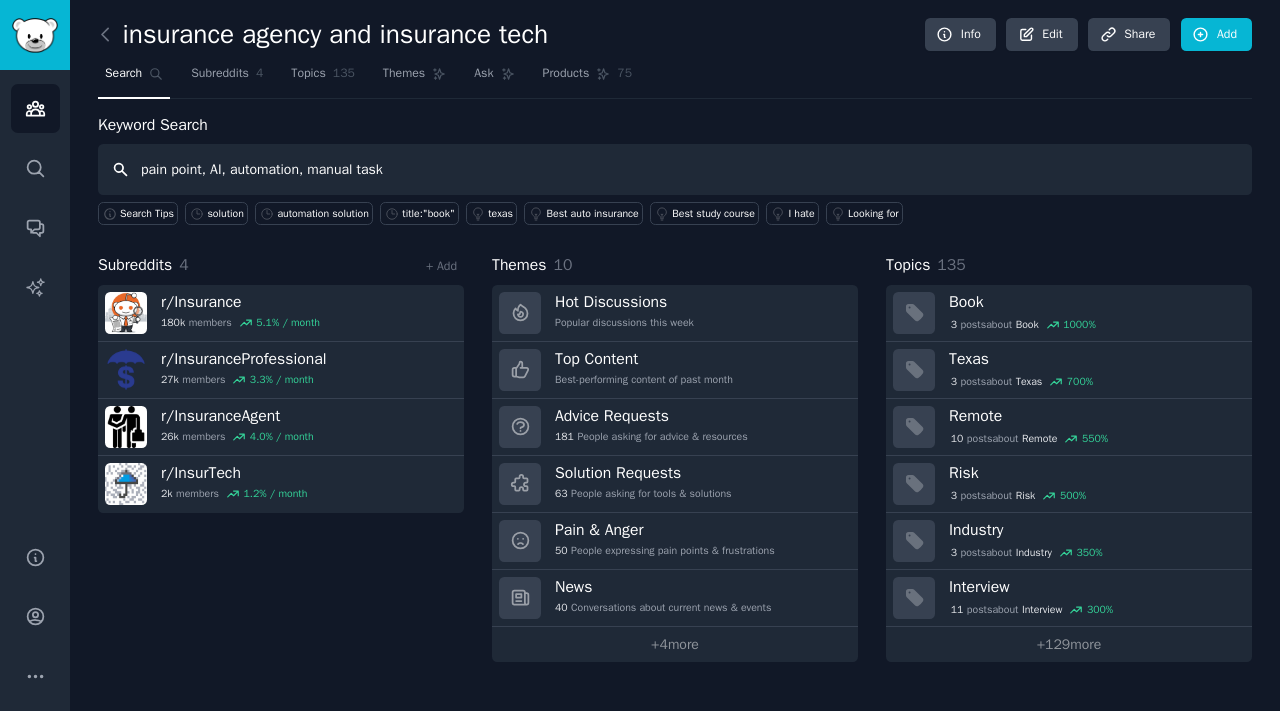 type on "pain point, AI, automation, manual task" 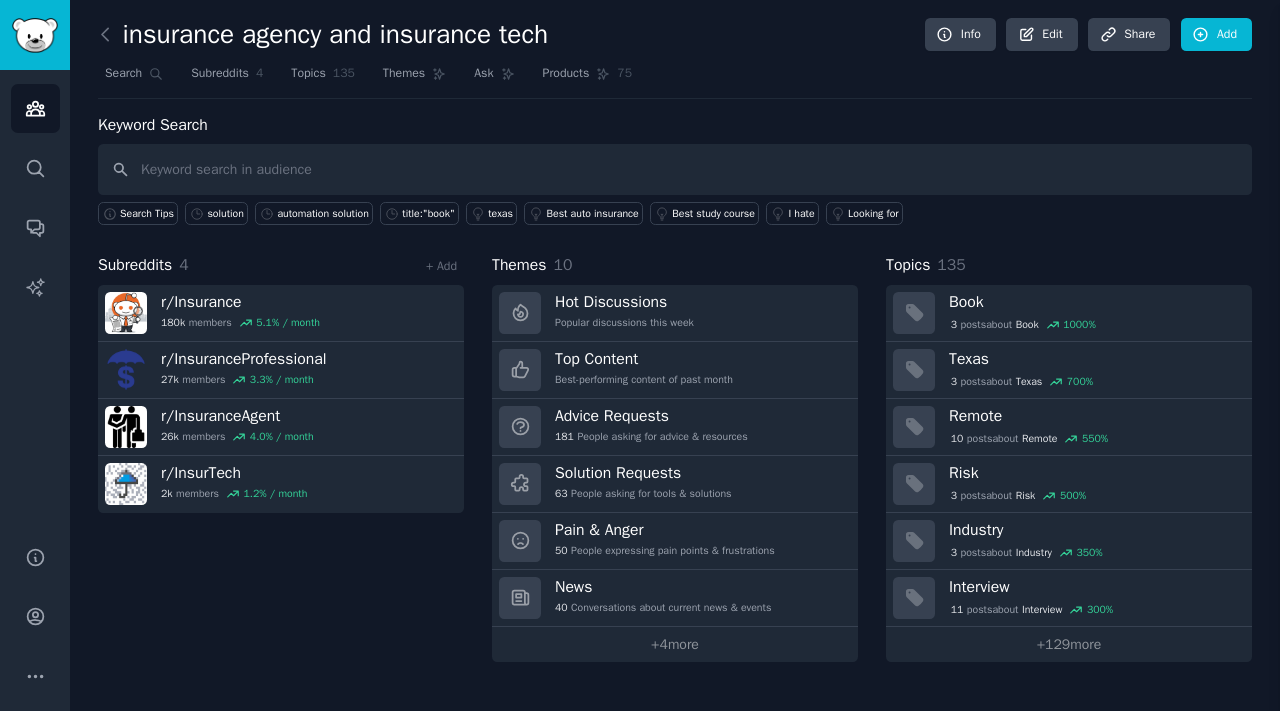 type 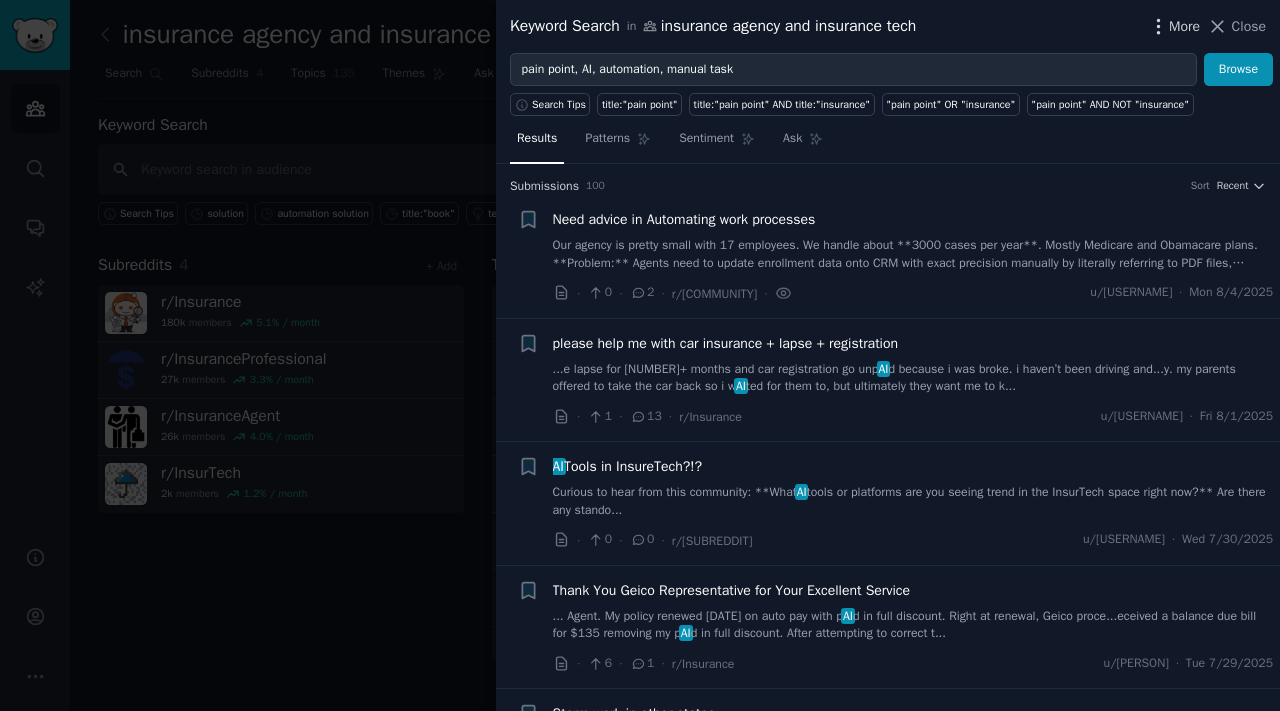 click 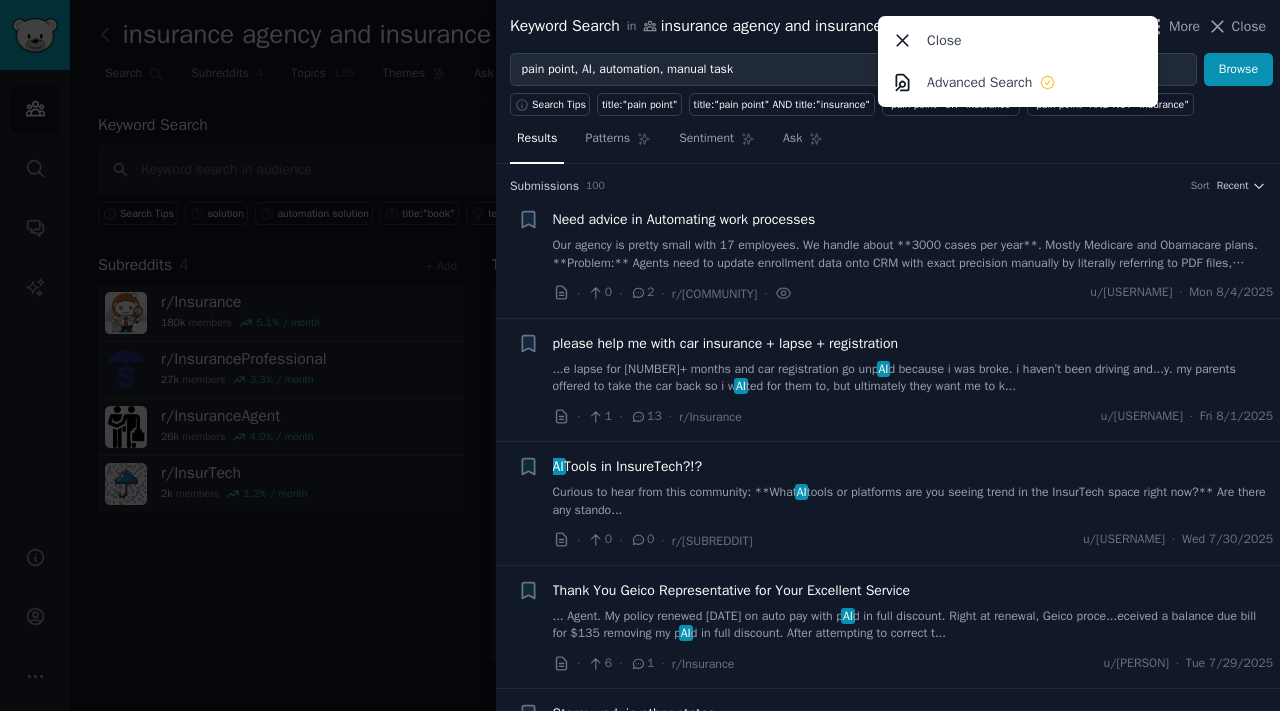 click on "+ Need advice in Automating work processes Our agency is pretty small with [NUMBER] employees. We handle about **[NUMBER] cases per year**. Mostly Medicare and Obamacare plans.
**Problem:** Agents need to update enrollment data onto CRM with exact precision manually by literally referring to PDF files, scanned IDs and documents, and typing it into the CRM and an excel dashboard. Apparently, our CRM (AgencyBloc) doesn't support the excel file which shows how many are new / renew / cancel / switch. We also need to know the real-time enrollment status but it requires for us to go to the portals of each carrier which takes a lot of time.
Do any of you guys have a solution for these problems? I want to hear others' use cases and how your company handles it efficiently. · 0 · [NUMBER] · r/InsuranceAgent · u/[USERNAME] · [DAY] [MONTH]/[DAY]/[YEAR]" at bounding box center (888, 256) 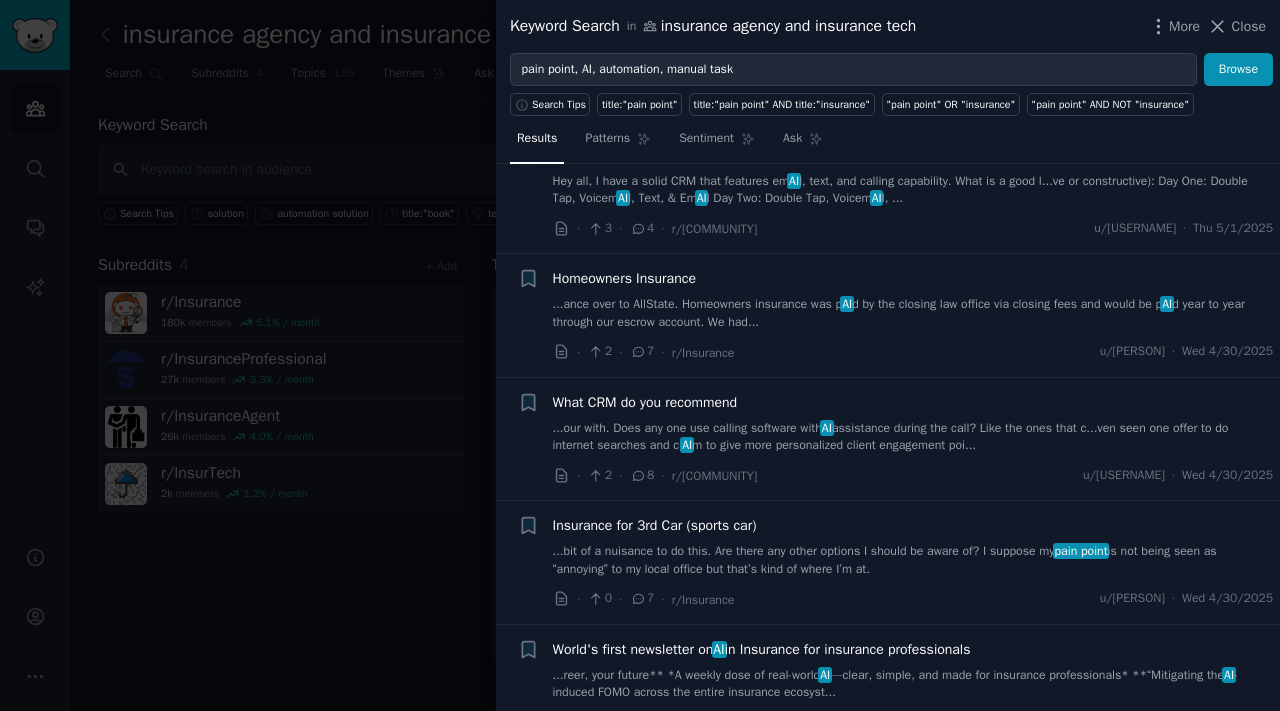 scroll, scrollTop: 11708, scrollLeft: 0, axis: vertical 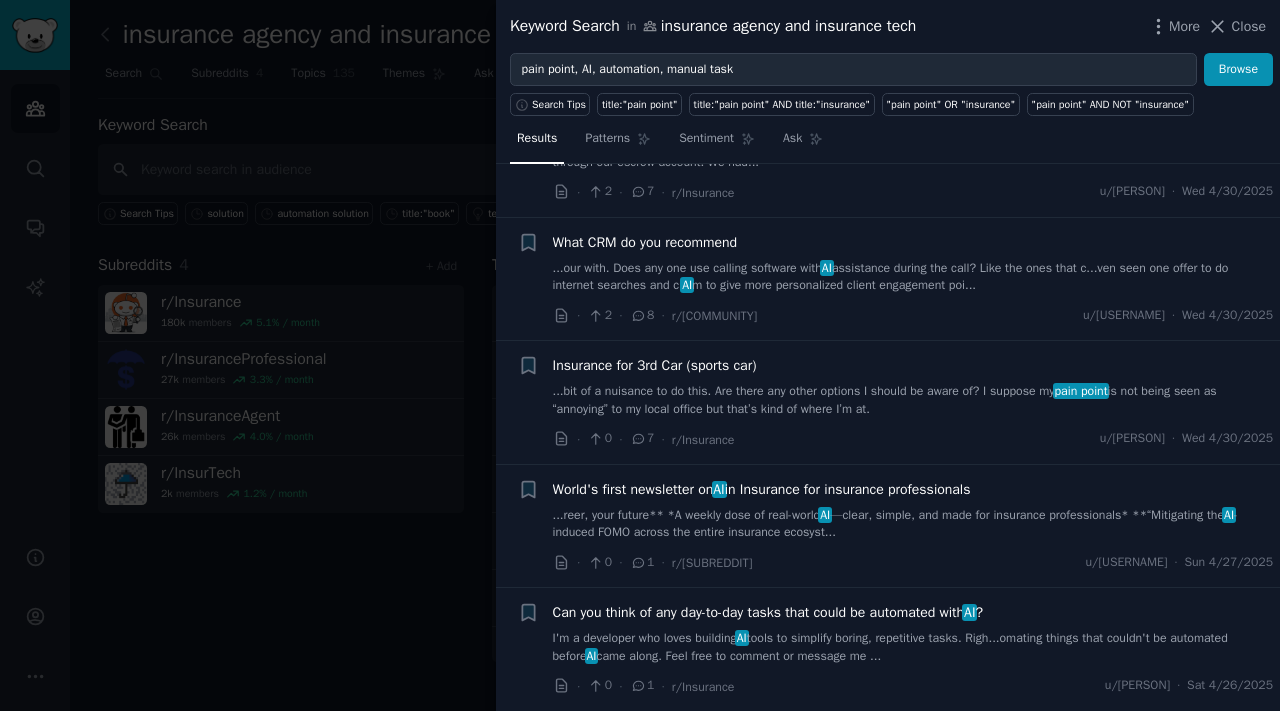 click at bounding box center (640, 355) 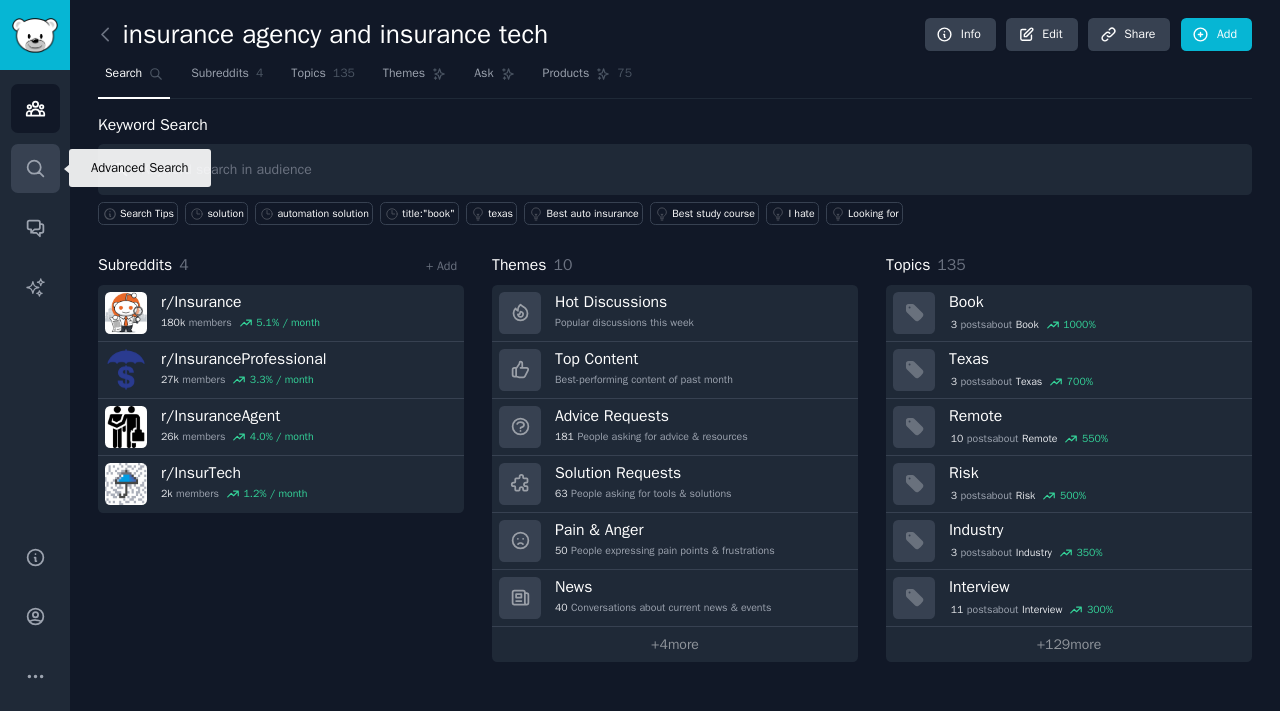 click 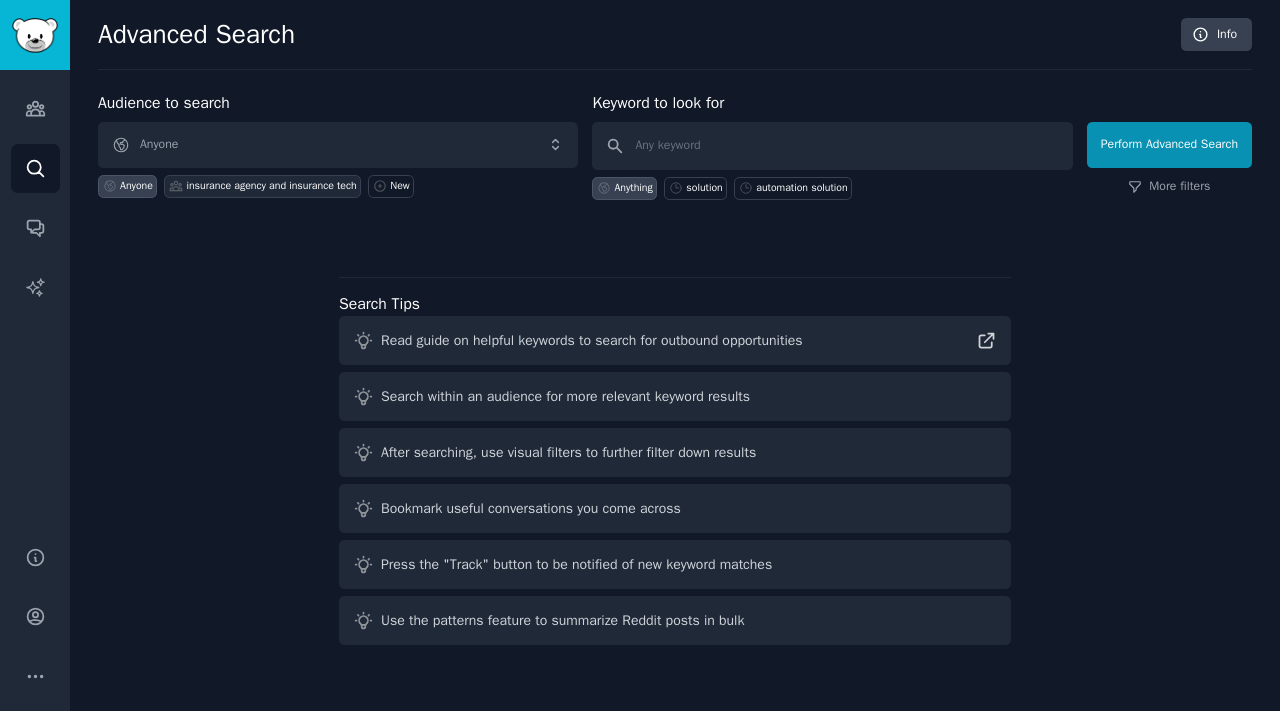 click on "insurance agency and insurance tech" at bounding box center [271, 186] 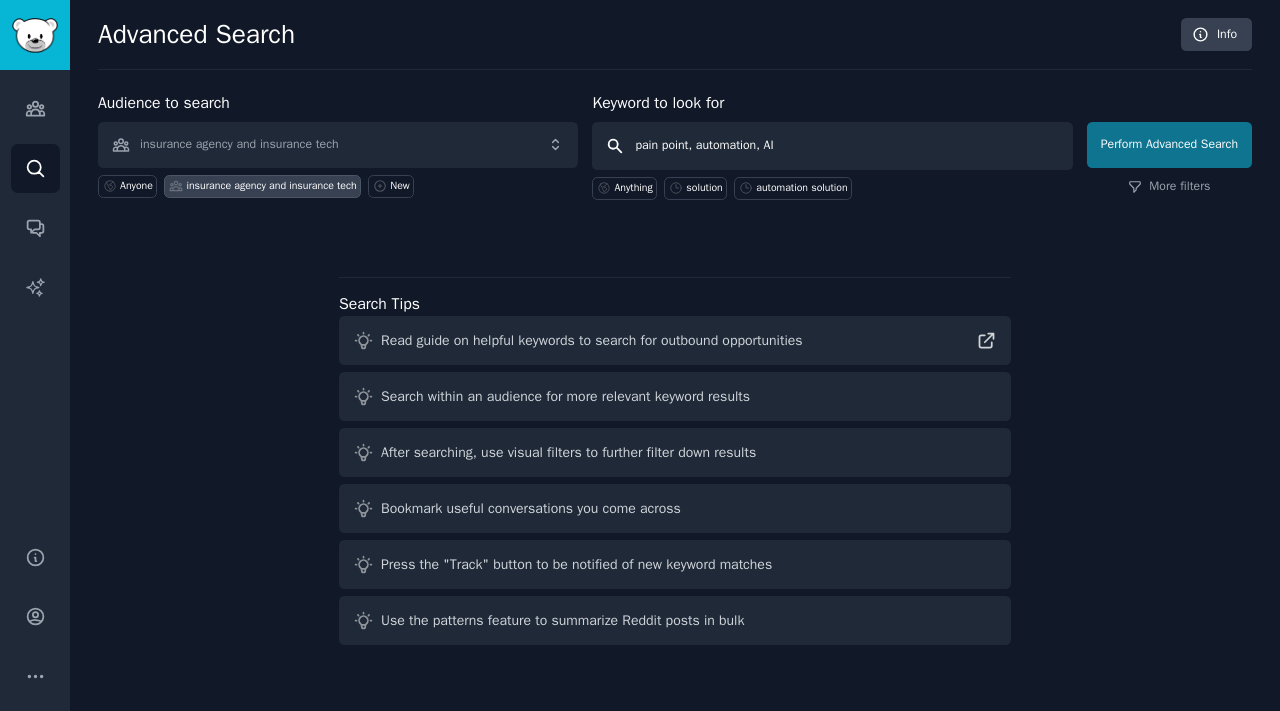 type on "pain point, automation, AI" 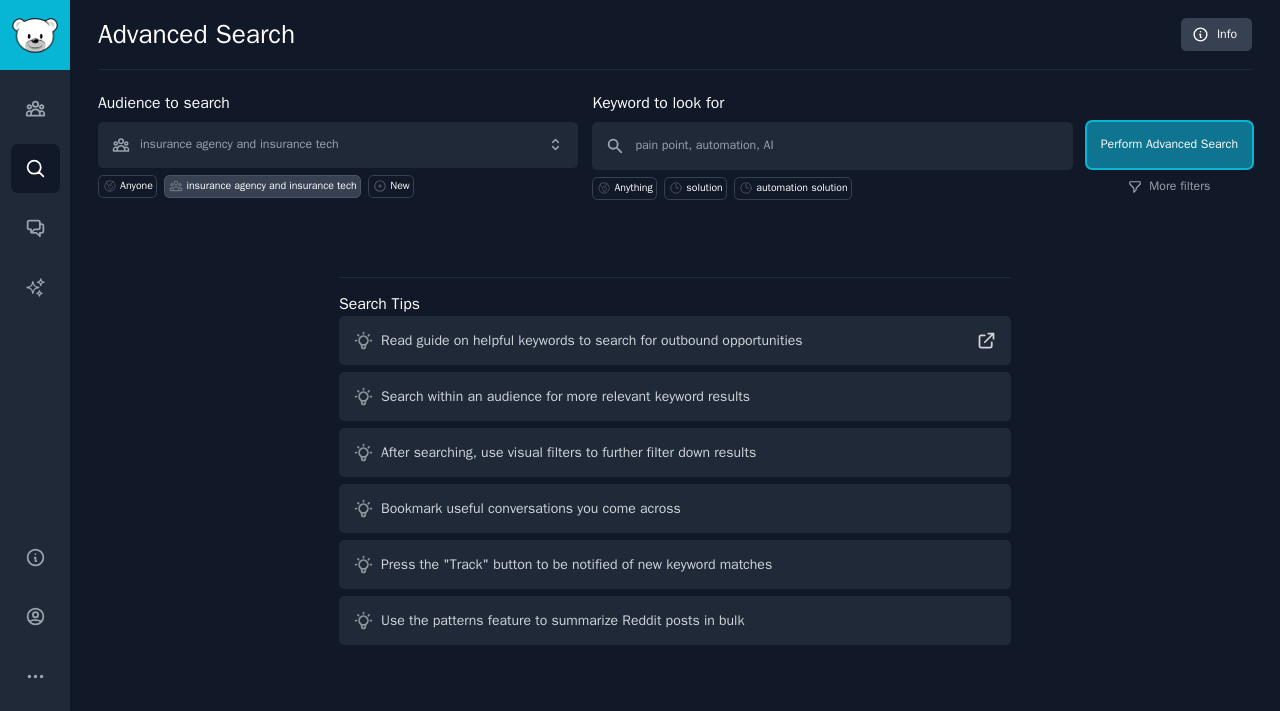 click on "Perform Advanced Search" at bounding box center (1169, 145) 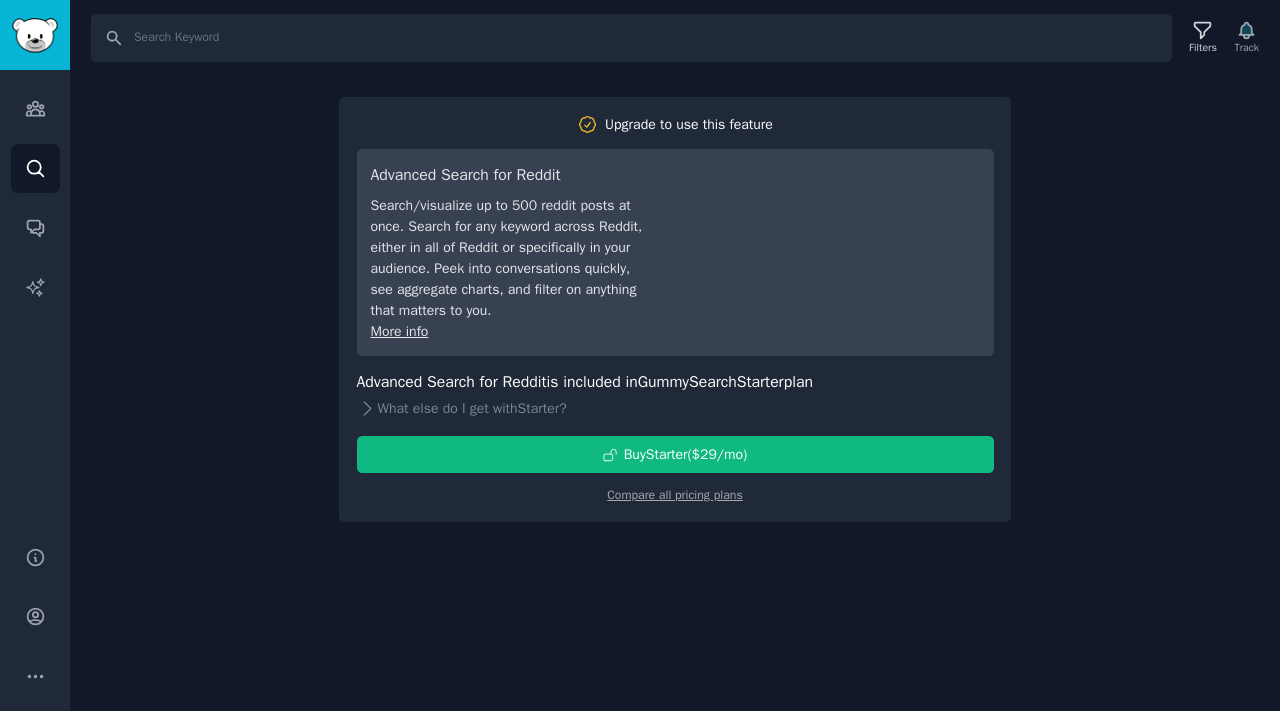 click on "Search Filters Track Upgrade to use this feature Advanced Search for Reddit Search/visualize up to 500 reddit posts at once. Search for any keyword across Reddit, either in all of Reddit or specifically in your audience. Peek into conversations quickly, see aggregate charts, and filter on anything that matters to you. More info Advanced Search for Reddit  is included in  GummySearch  Starter  plan What else do I get with  Starter ? Buy  Starter  ($ 29 /mo ) Compare all pricing plans" at bounding box center [675, 355] 